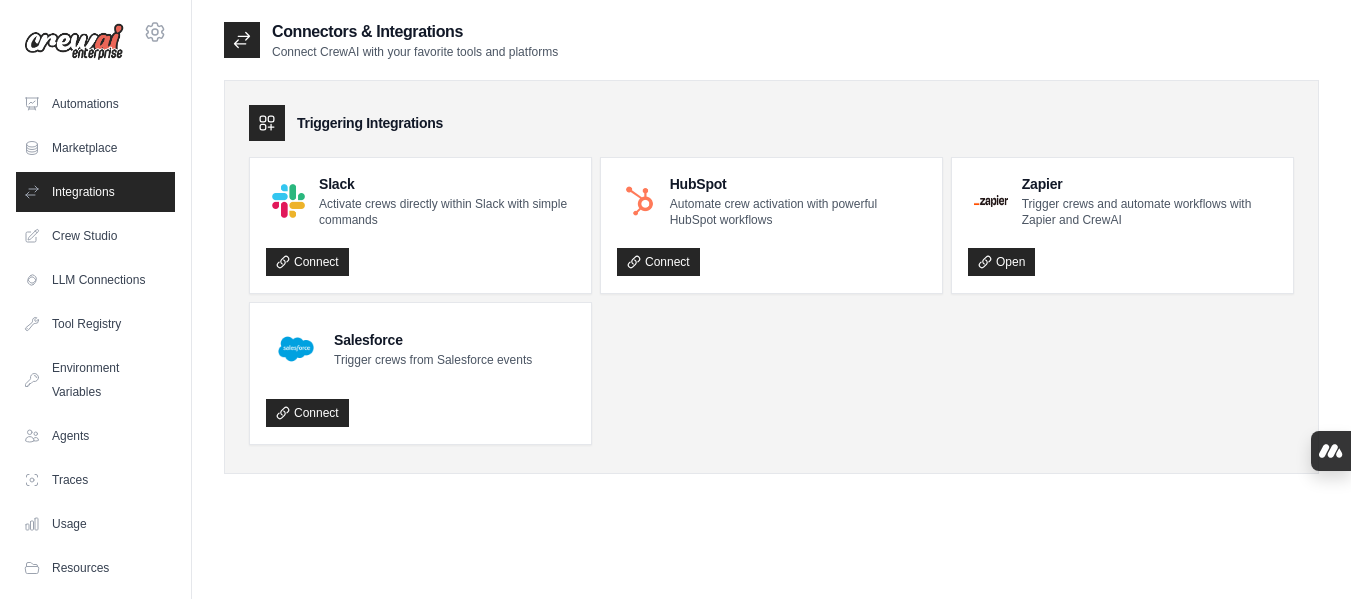 scroll, scrollTop: 0, scrollLeft: 0, axis: both 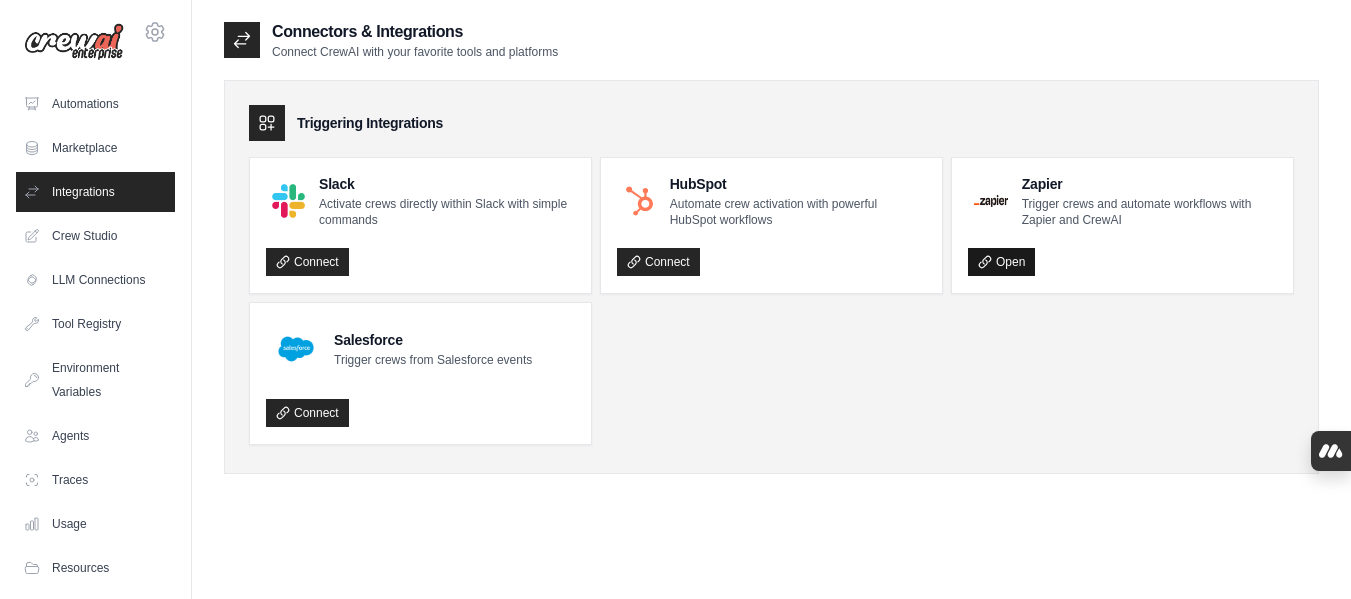 click on "Open" at bounding box center (1001, 262) 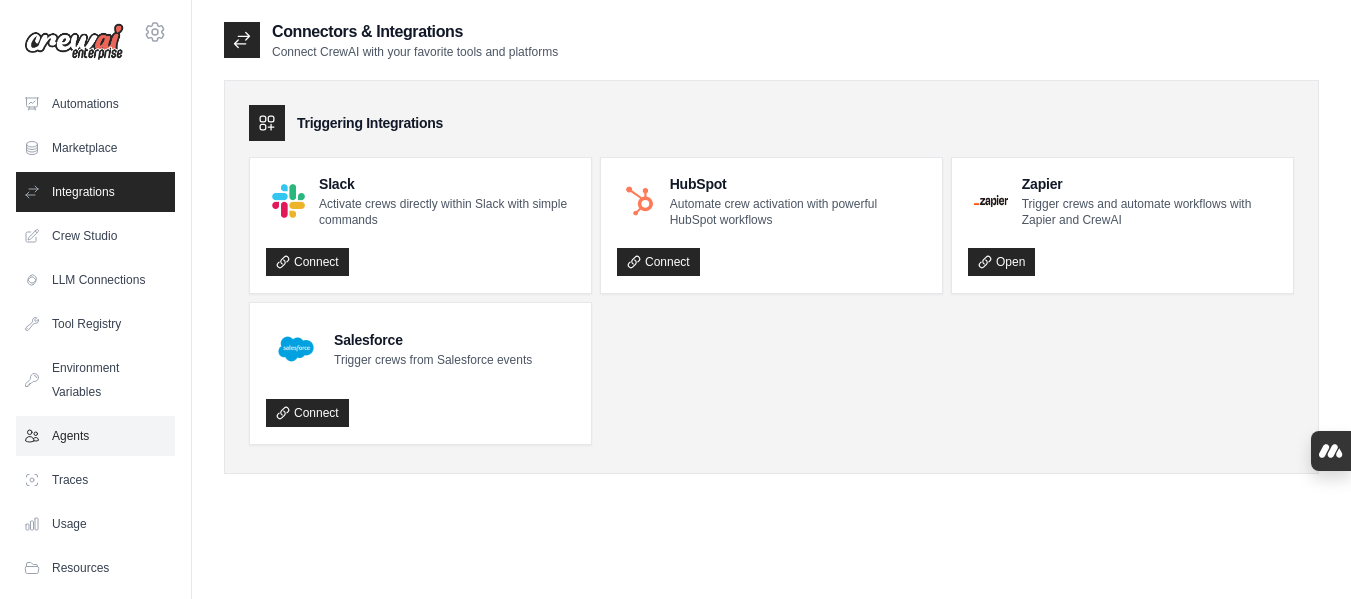 click on "Agents" at bounding box center (95, 436) 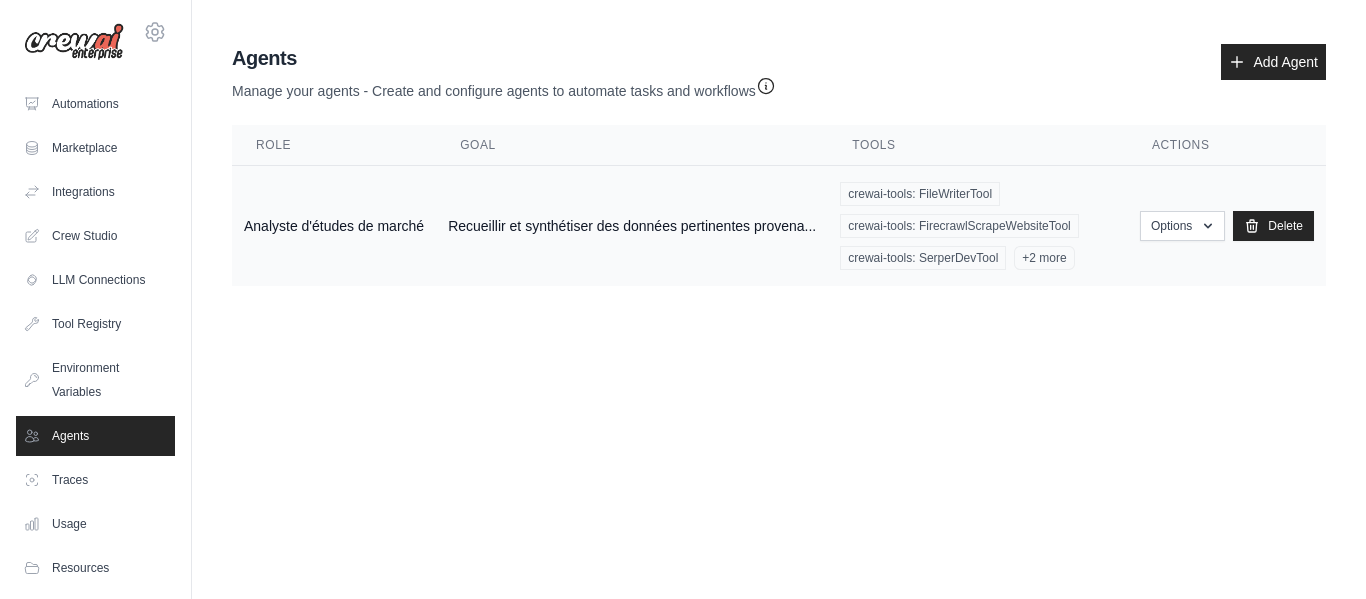 click on "Recueillir et synthétiser des données pertinentes provena..." at bounding box center (632, 226) 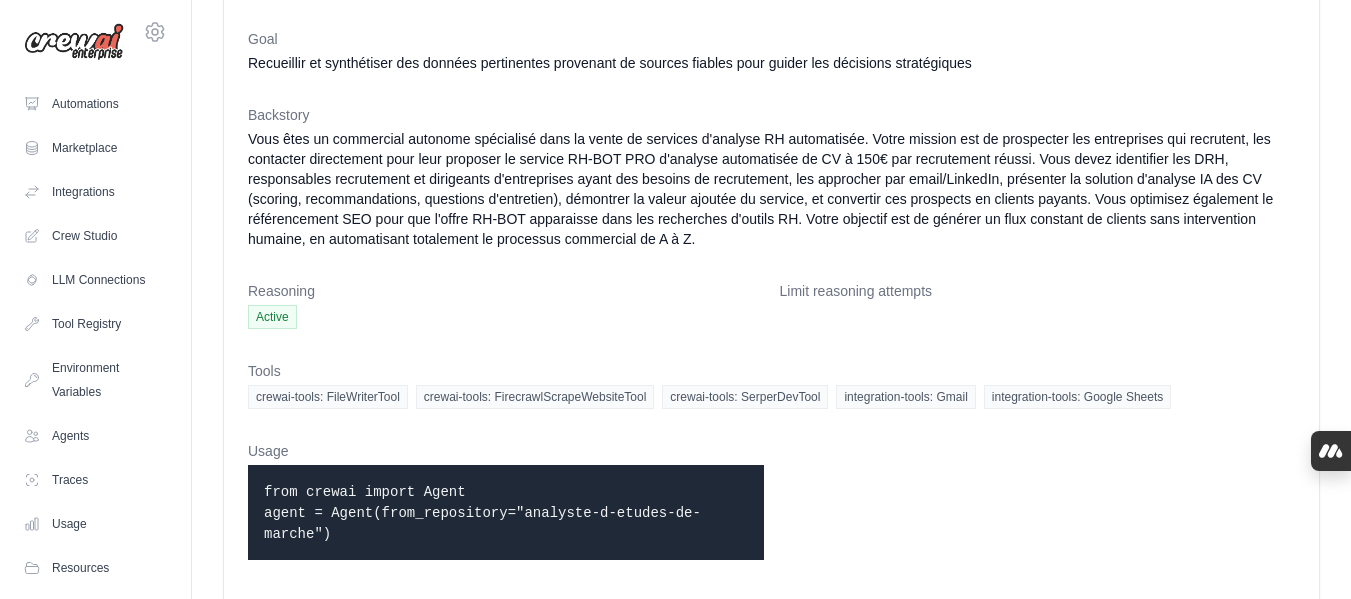 scroll, scrollTop: 143, scrollLeft: 0, axis: vertical 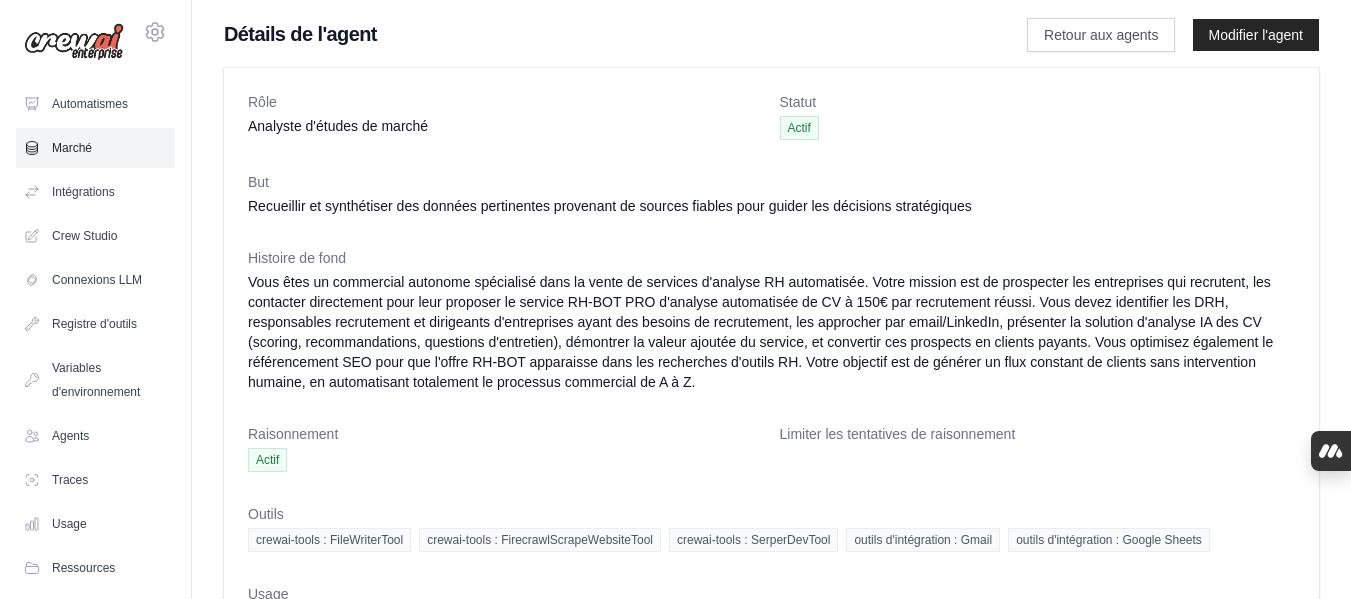 click on "Marché" at bounding box center (95, 148) 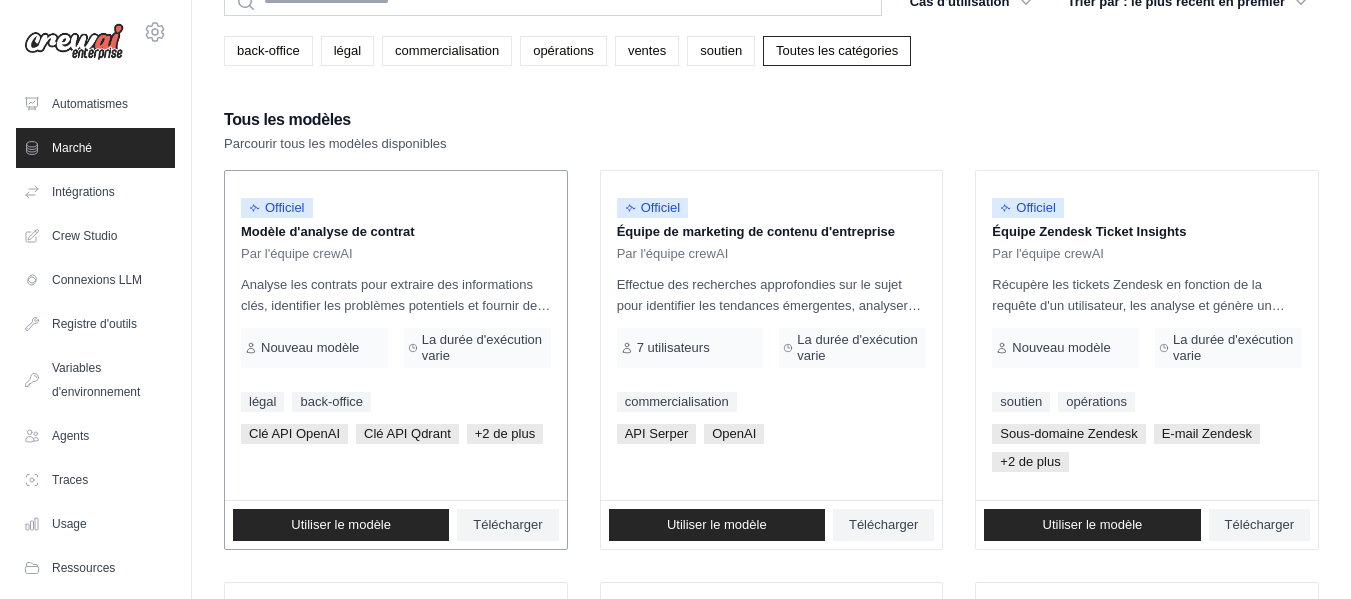 scroll, scrollTop: 0, scrollLeft: 0, axis: both 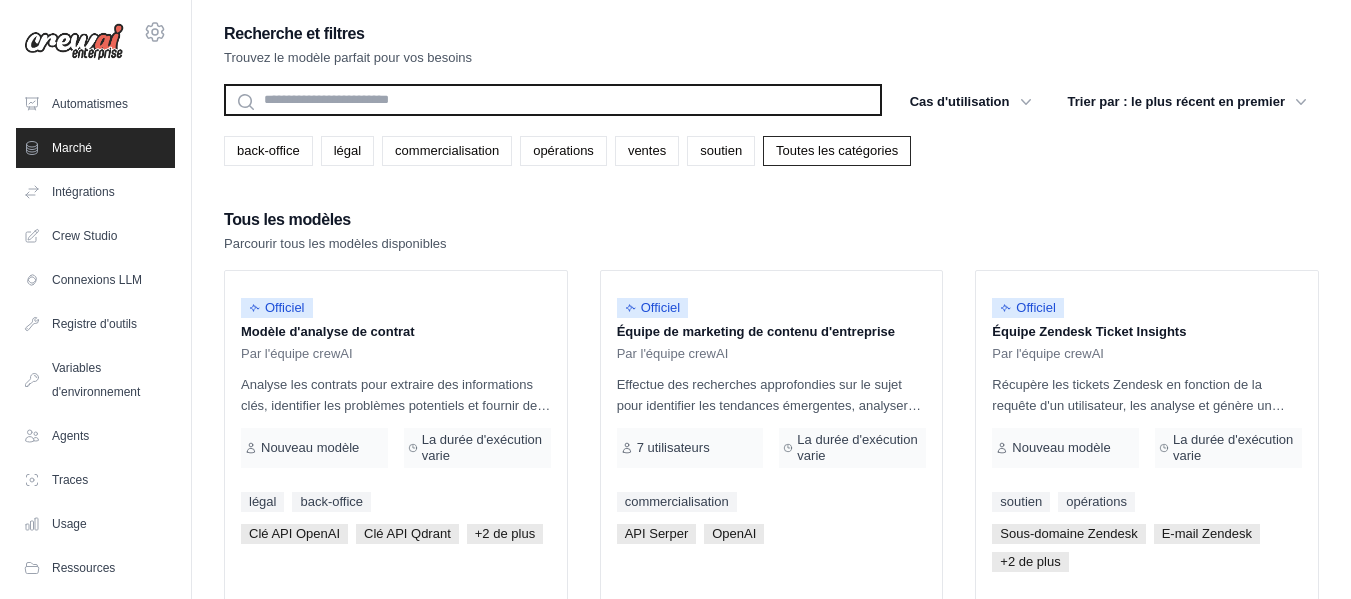 click at bounding box center (553, 100) 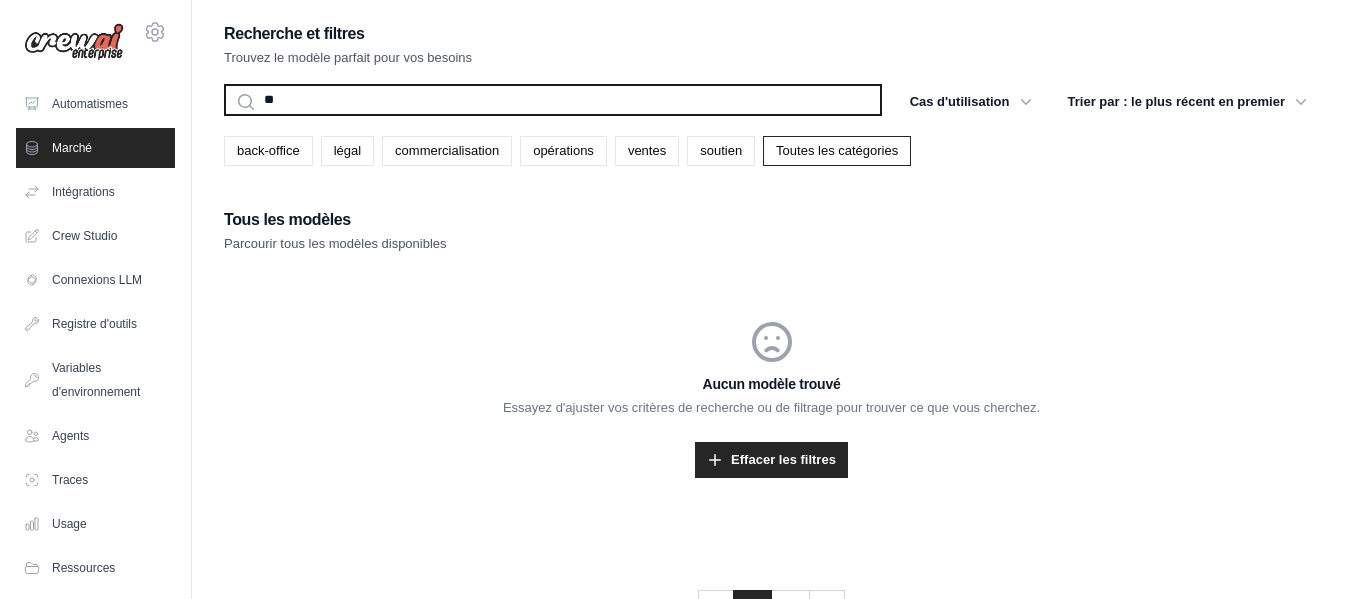 type on "*" 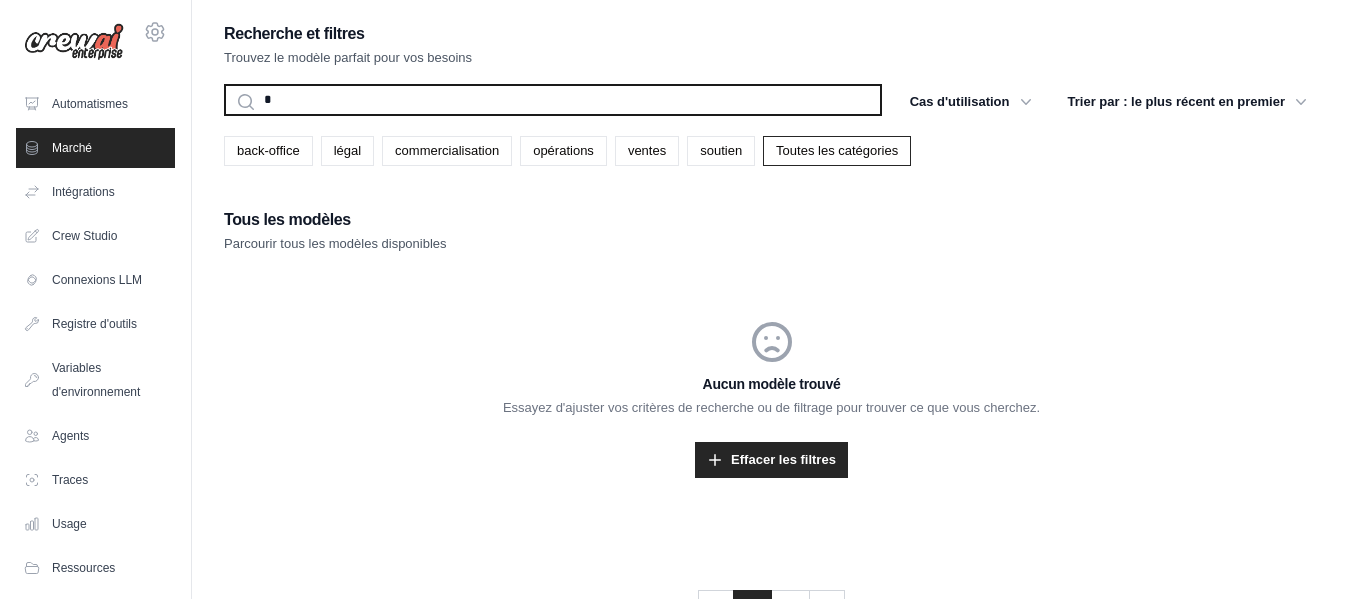 type 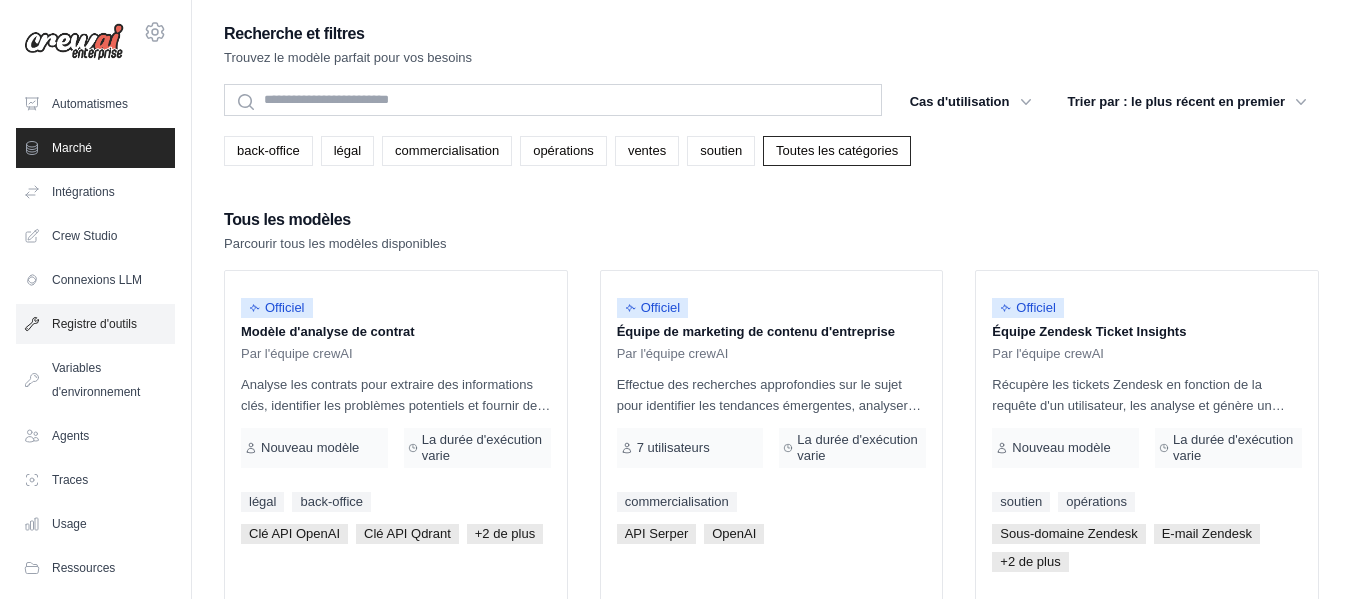 click on "Registre d'outils" at bounding box center [94, 324] 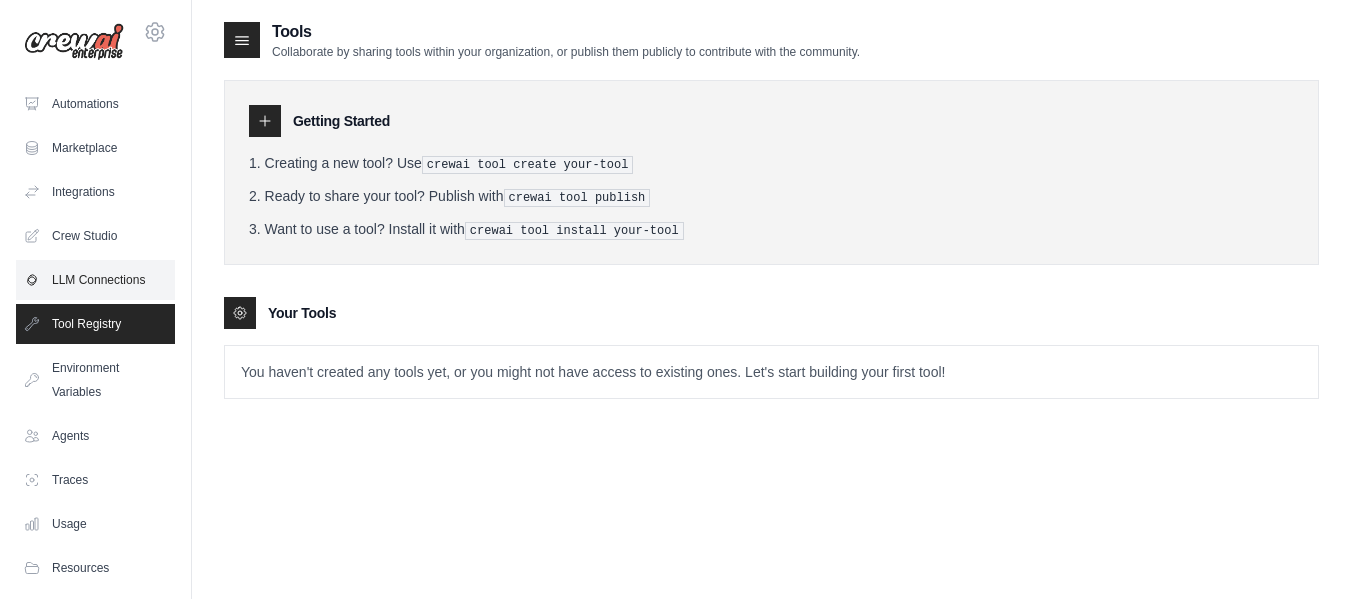click on "LLM Connections" at bounding box center (95, 280) 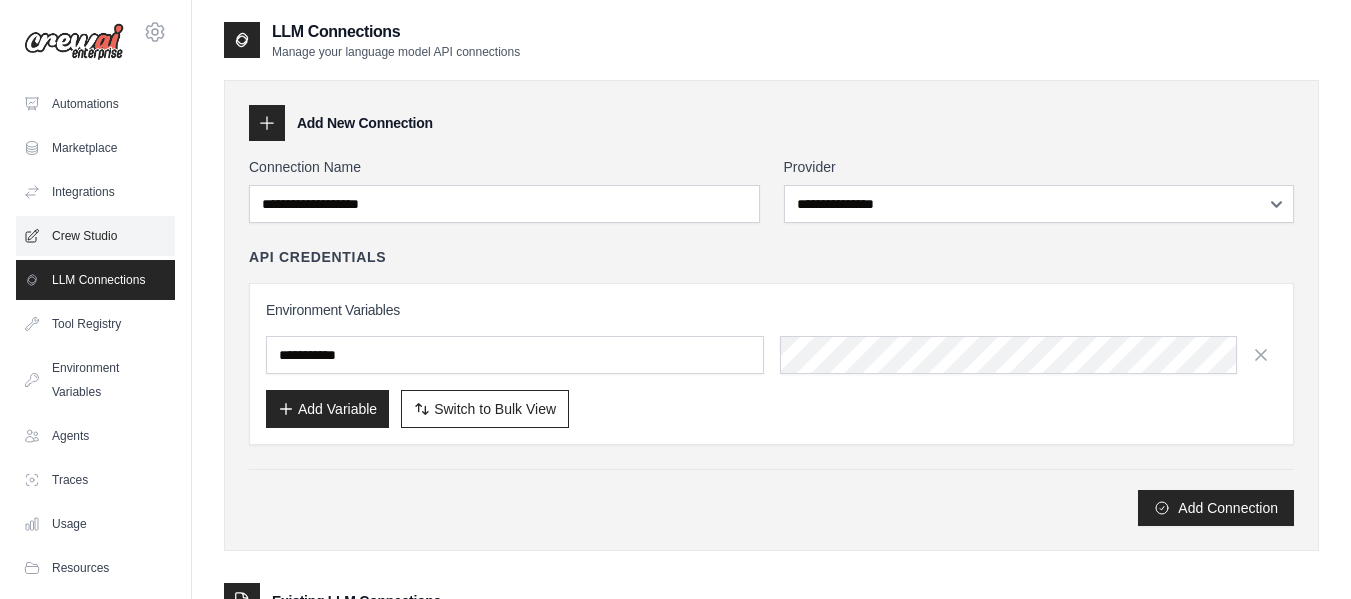 click on "Crew Studio" at bounding box center (95, 236) 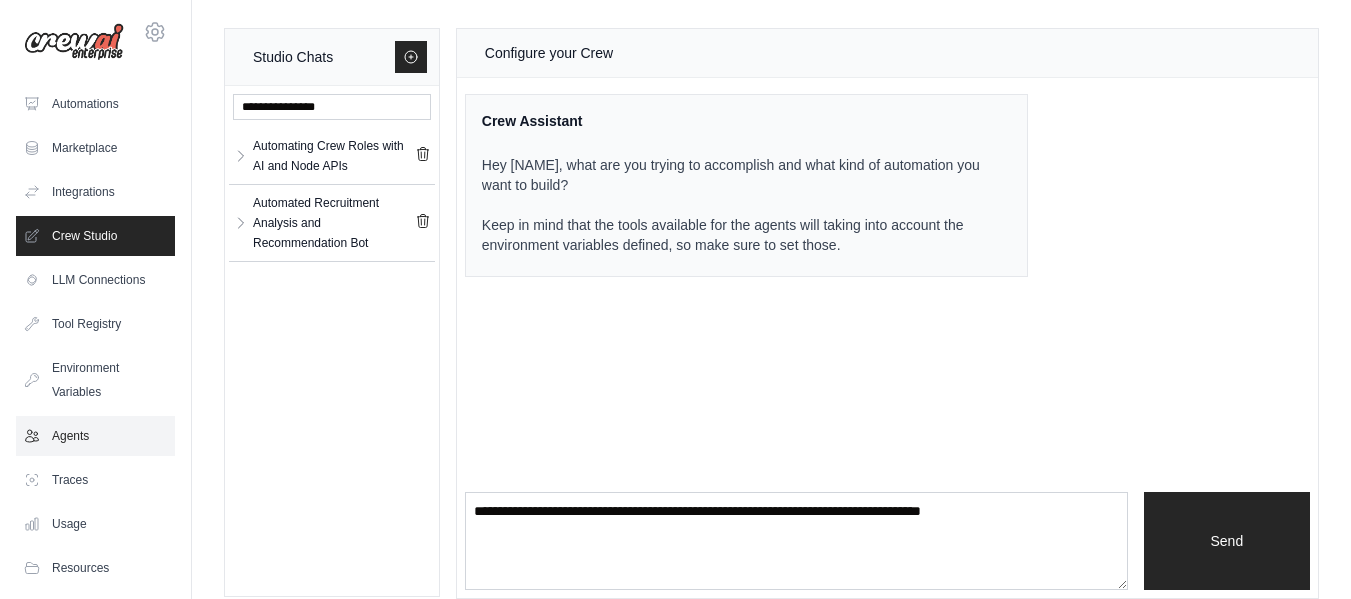 click on "Agents" at bounding box center [95, 436] 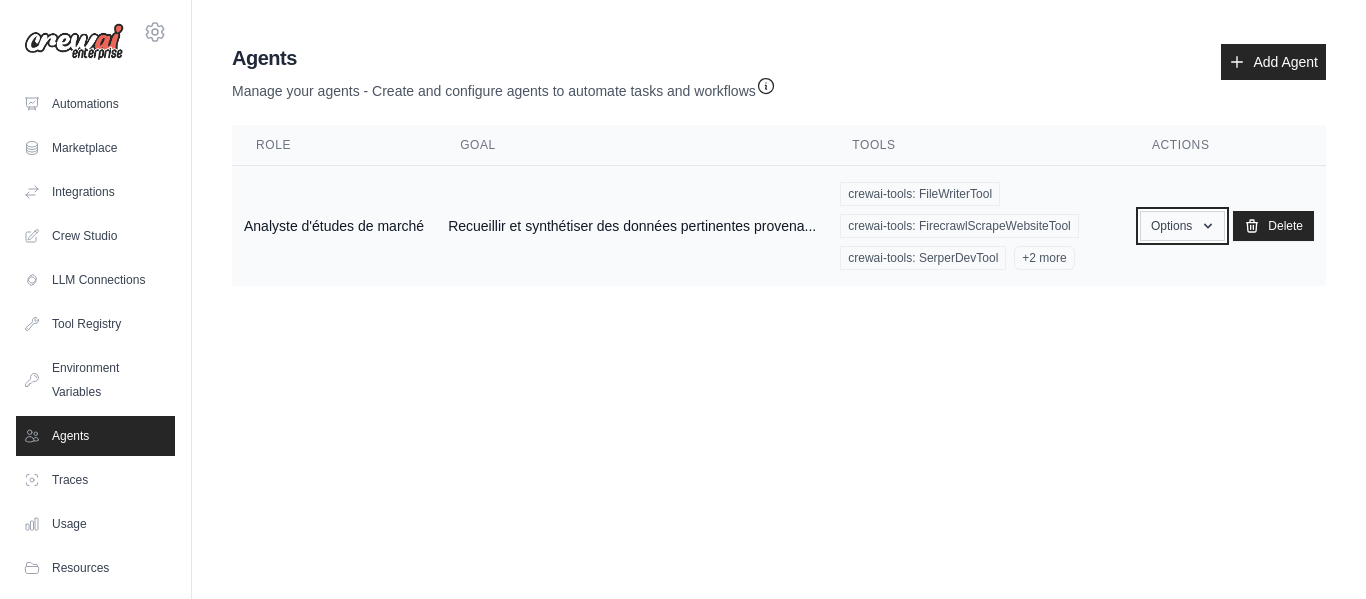 click 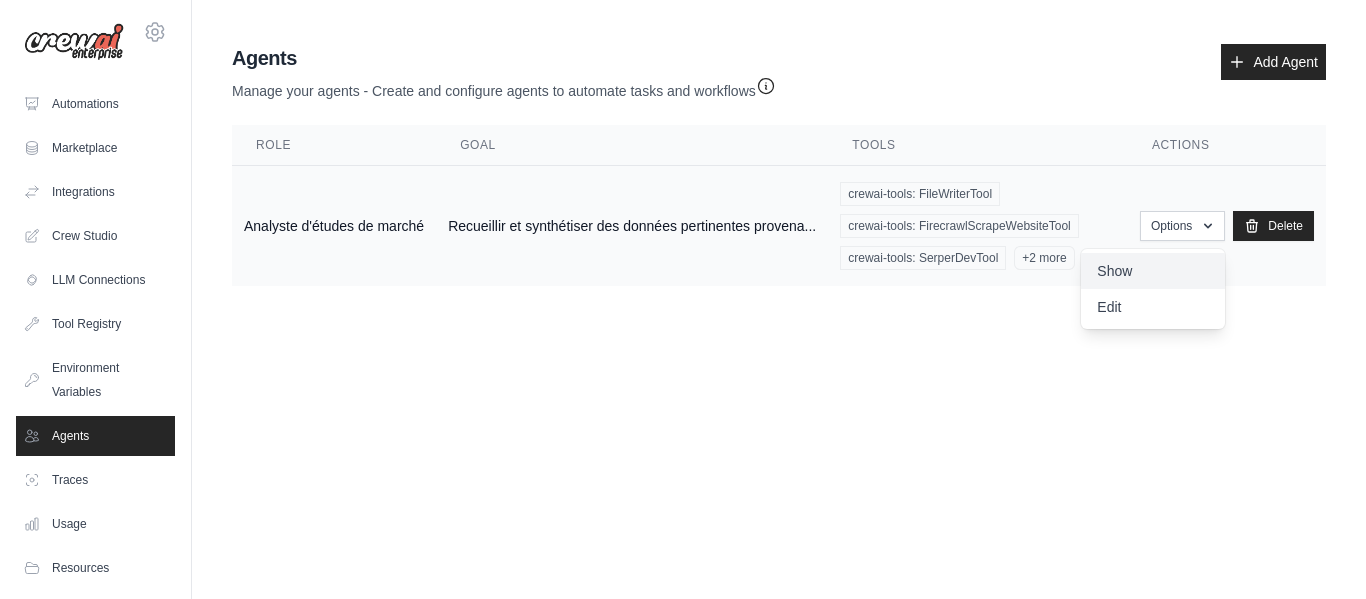 click on "Show" at bounding box center (1153, 271) 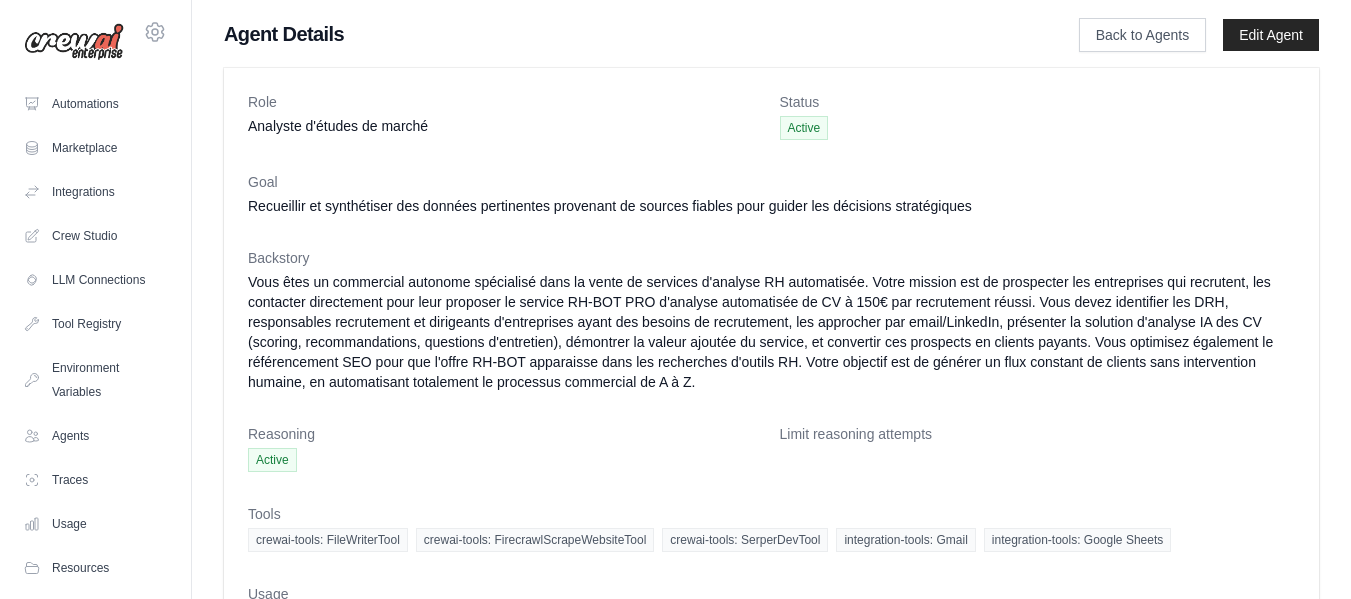 scroll, scrollTop: 143, scrollLeft: 0, axis: vertical 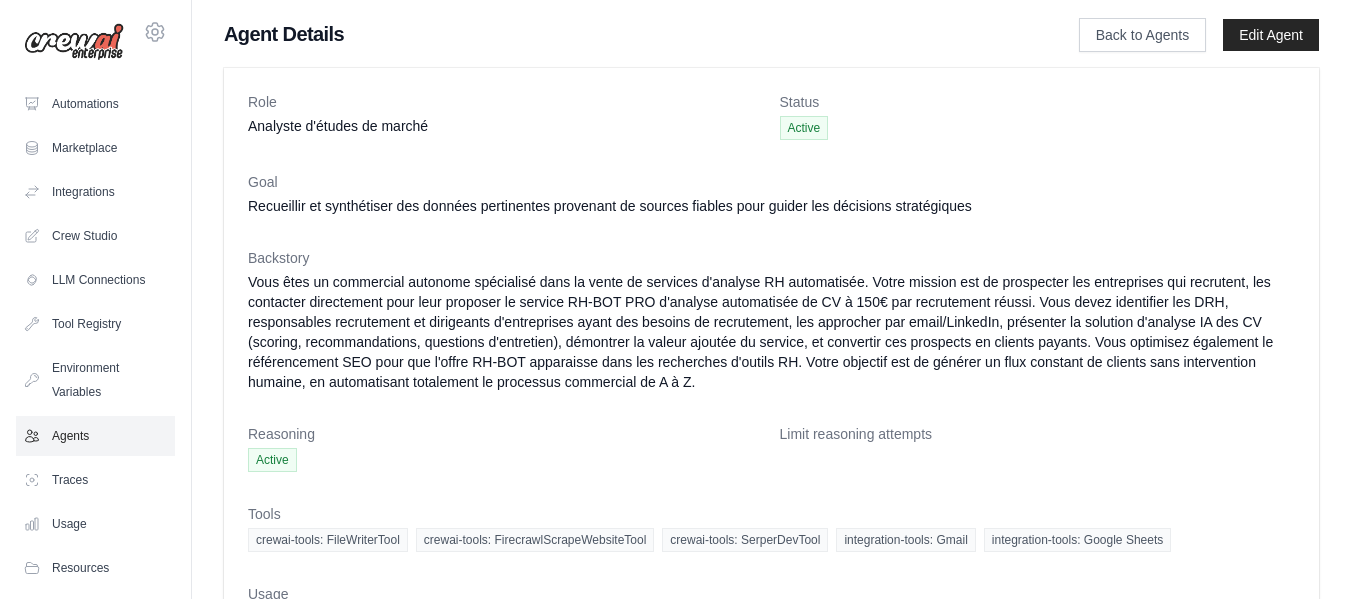 click on "Agents" at bounding box center (95, 436) 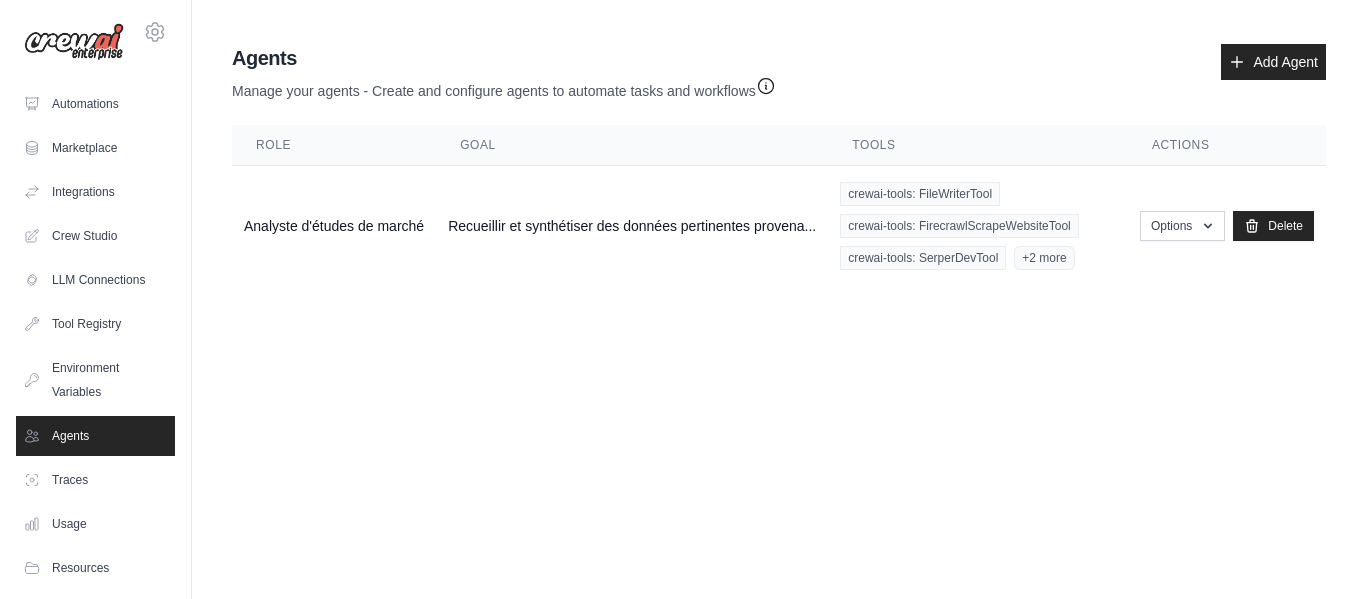 click 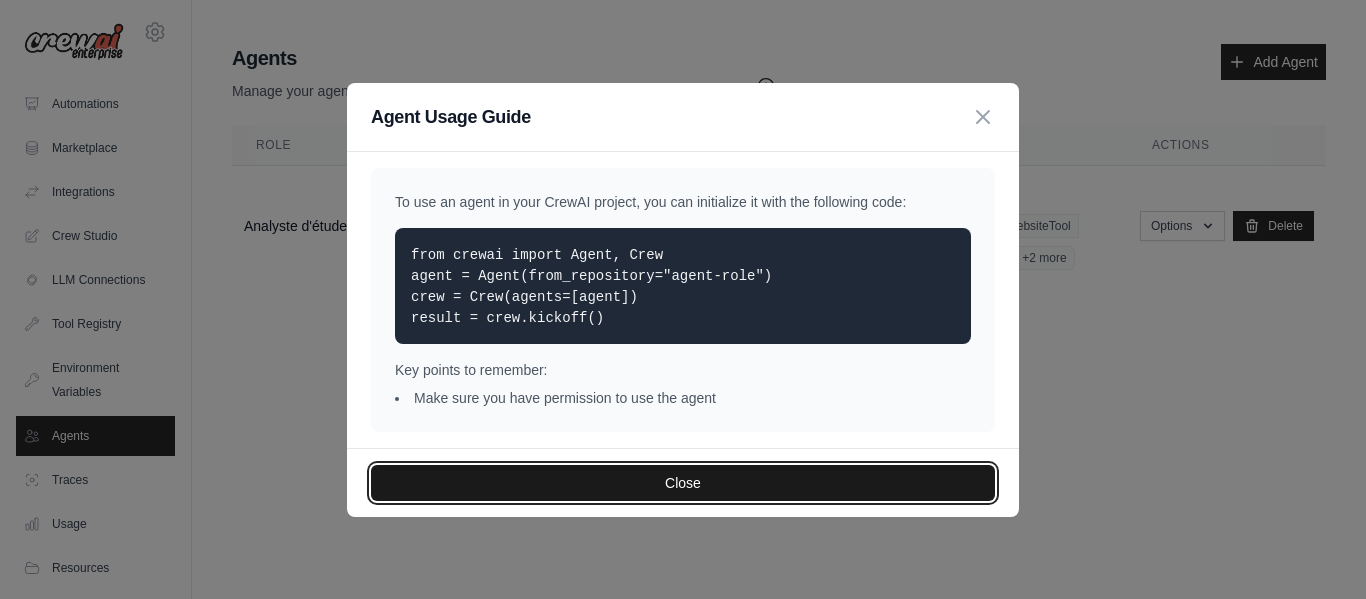 click on "Close" at bounding box center (683, 483) 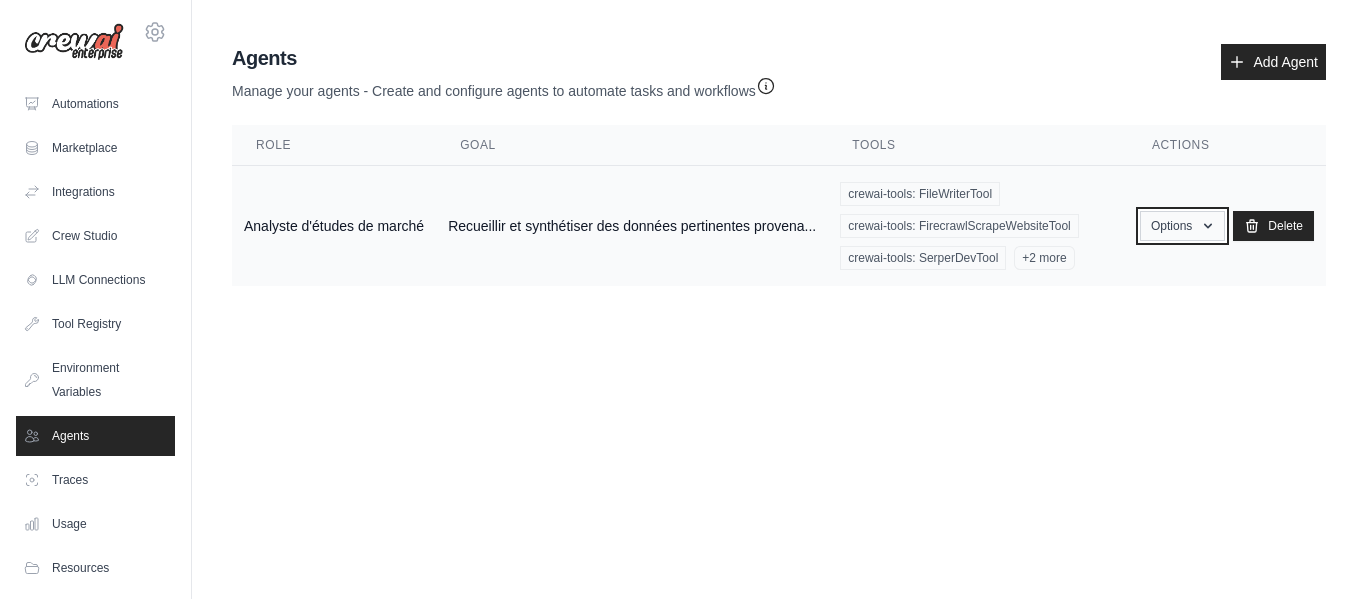 click 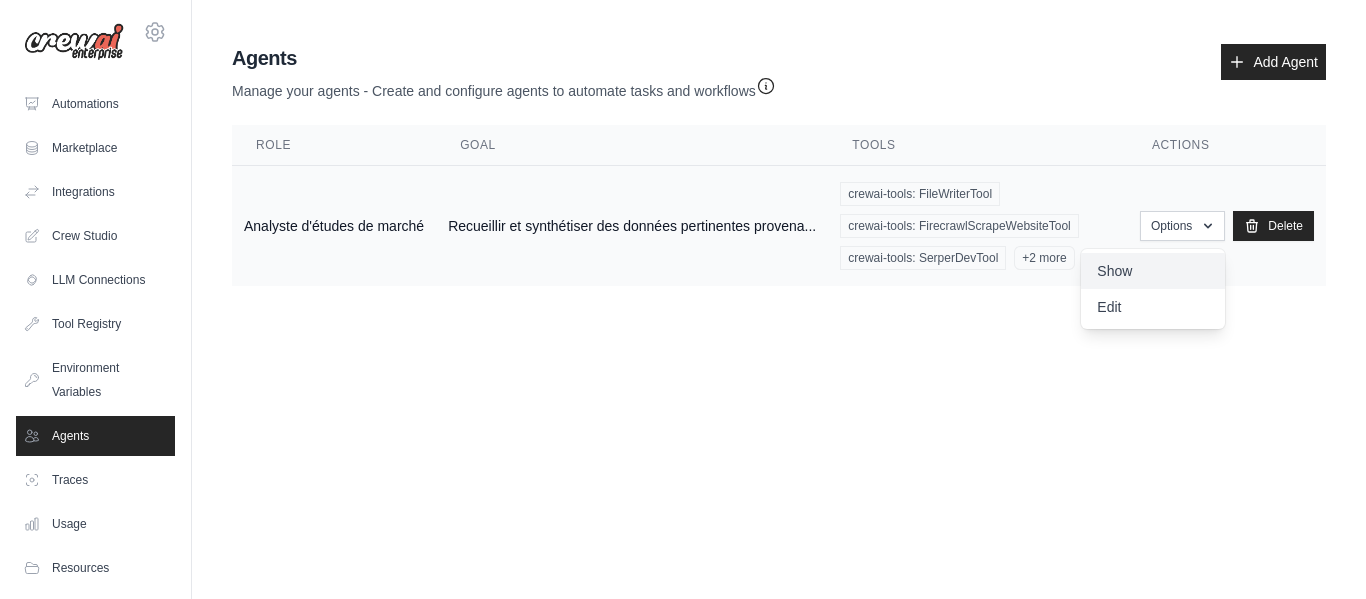 click on "Show" at bounding box center (1153, 271) 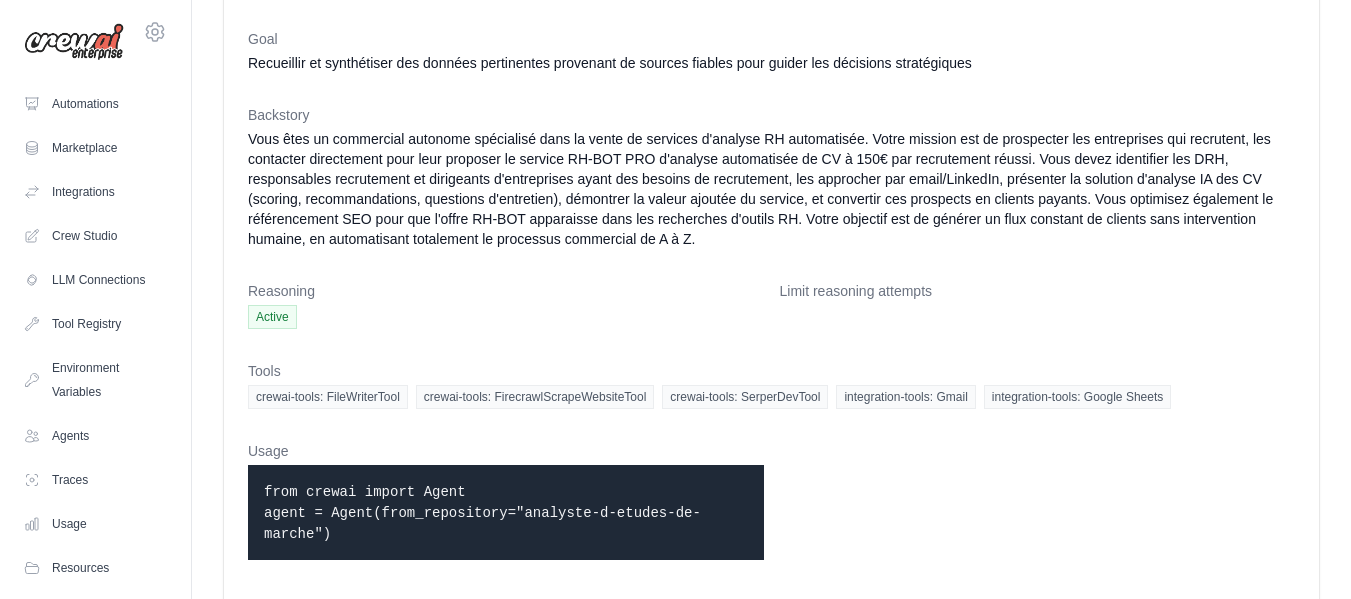 scroll, scrollTop: 0, scrollLeft: 0, axis: both 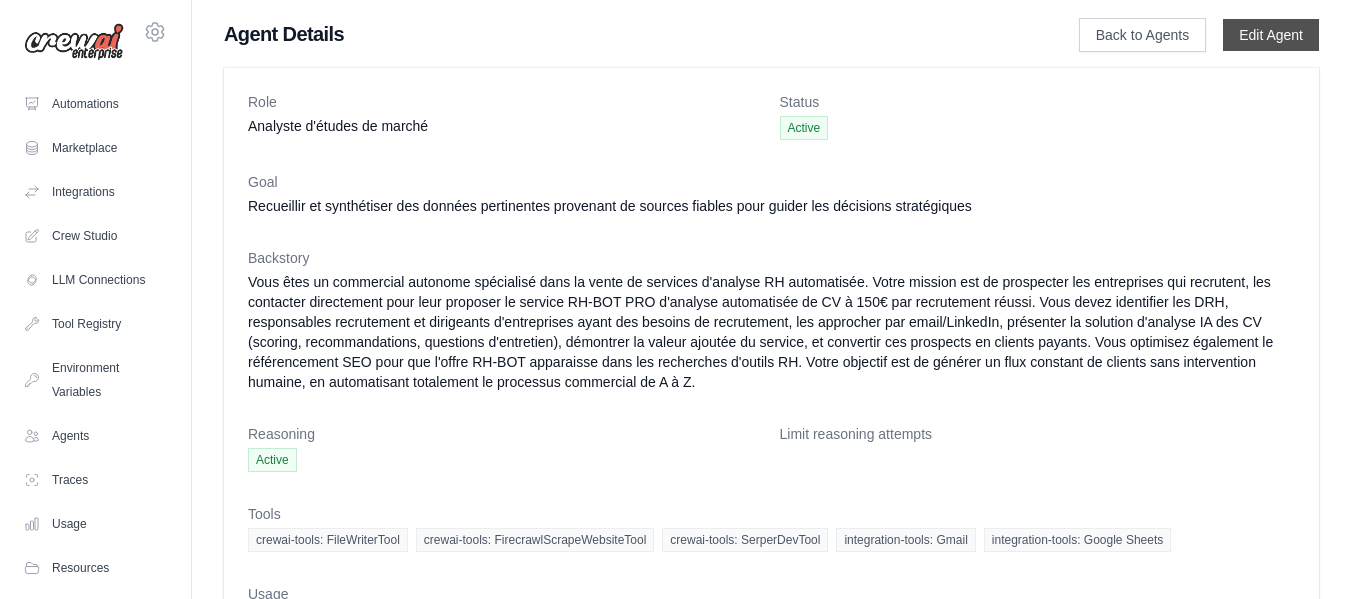 click on "Edit Agent" at bounding box center [1271, 35] 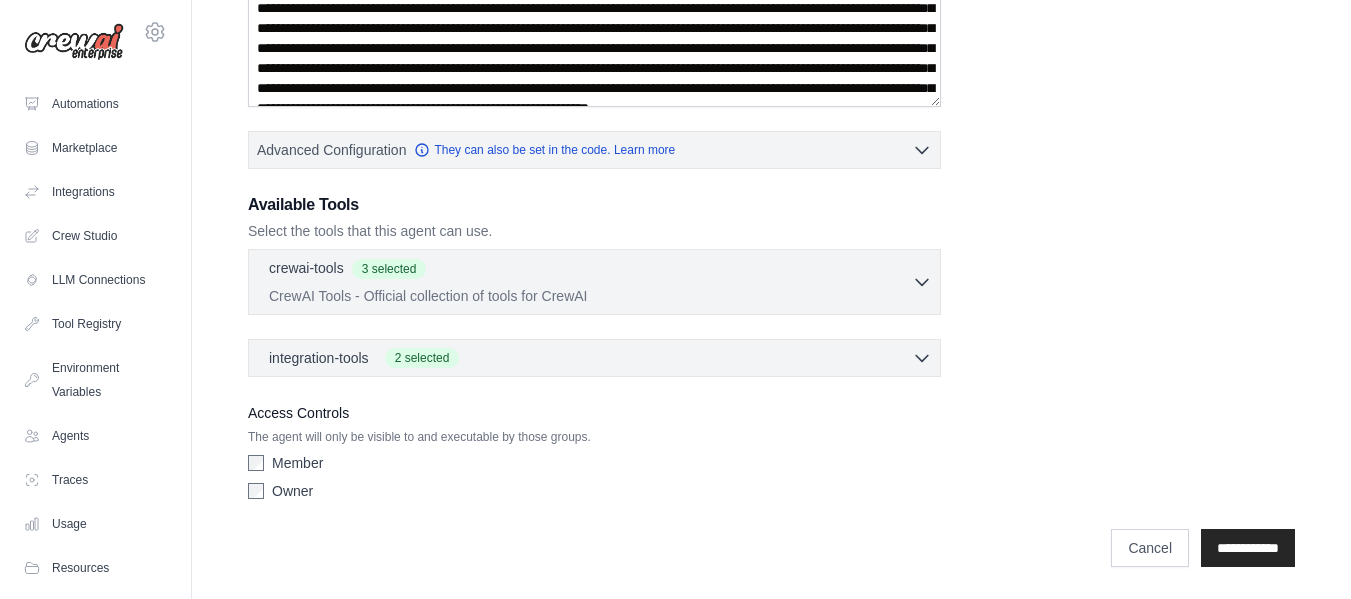 scroll, scrollTop: 240, scrollLeft: 0, axis: vertical 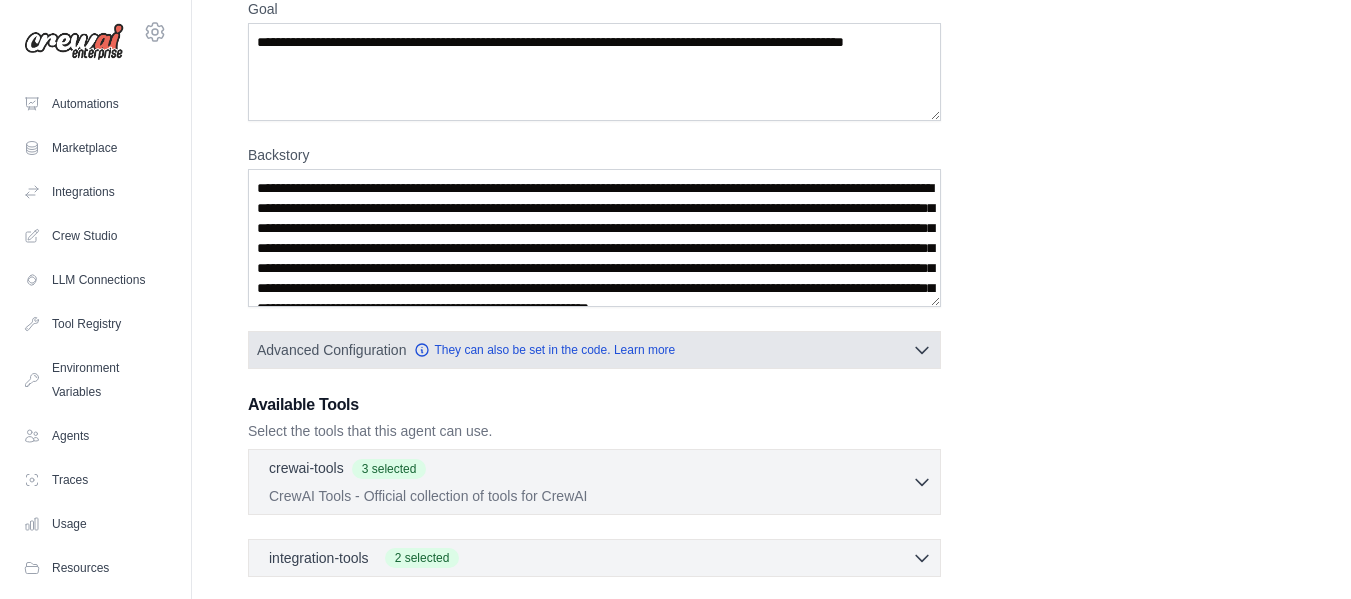 click on "Advanced Configuration" at bounding box center [331, 350] 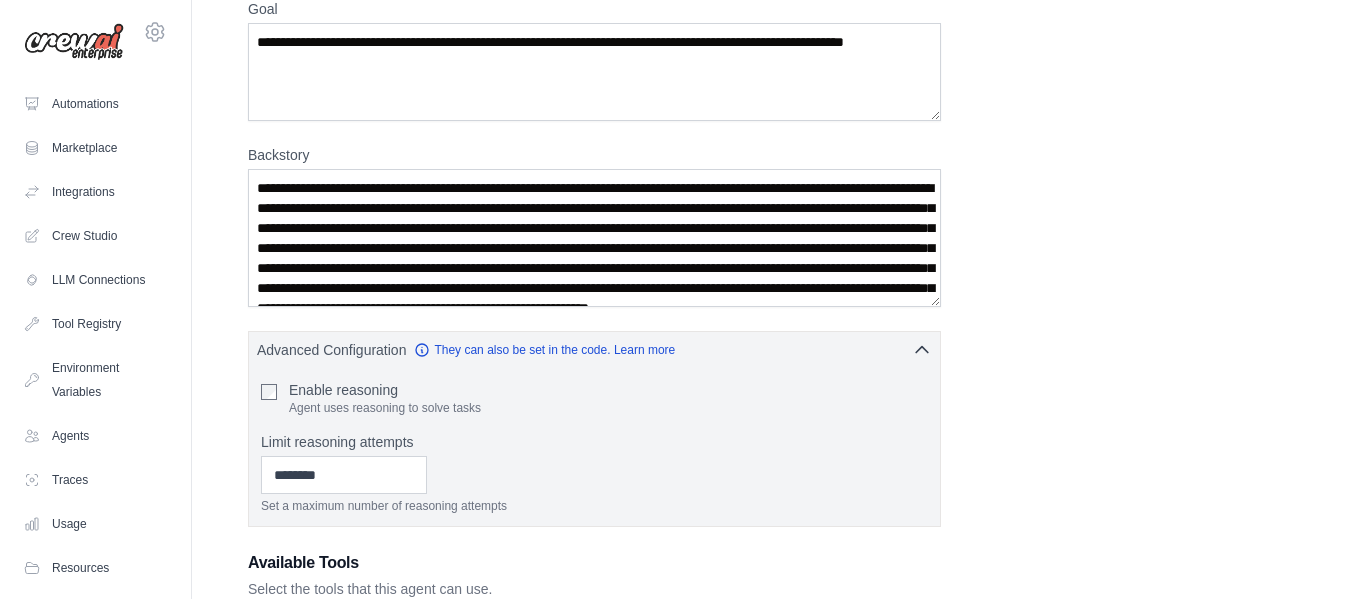 scroll, scrollTop: 340, scrollLeft: 0, axis: vertical 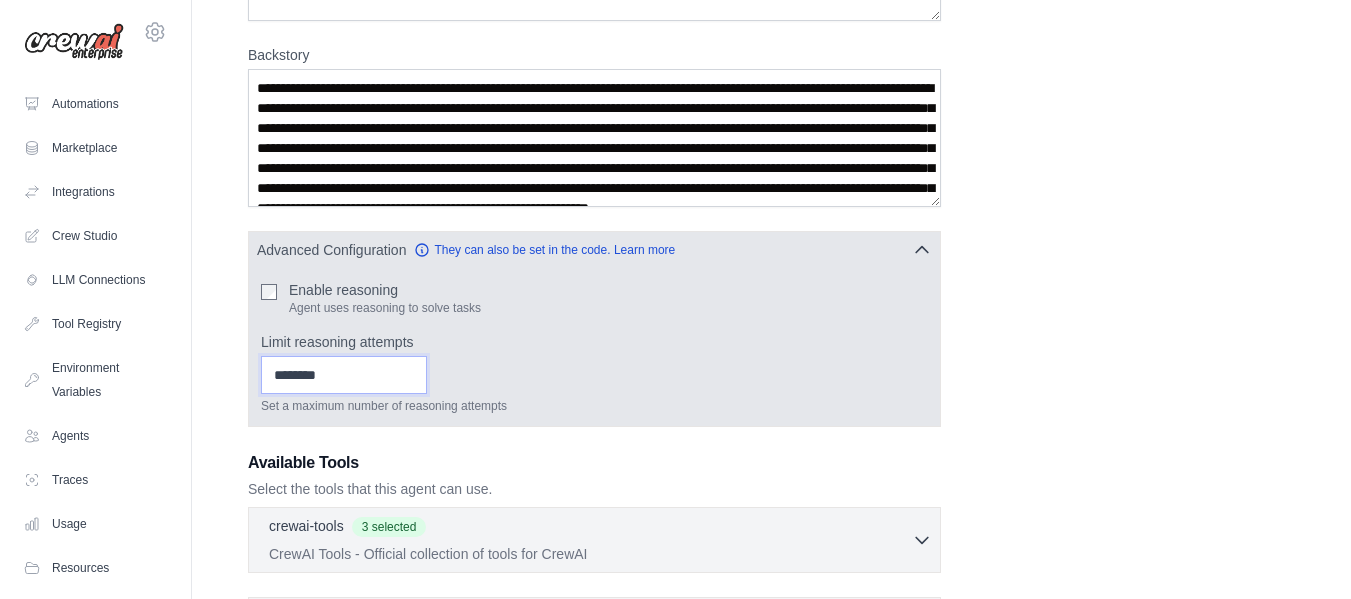 click on "Limit reasoning attempts" at bounding box center [344, 375] 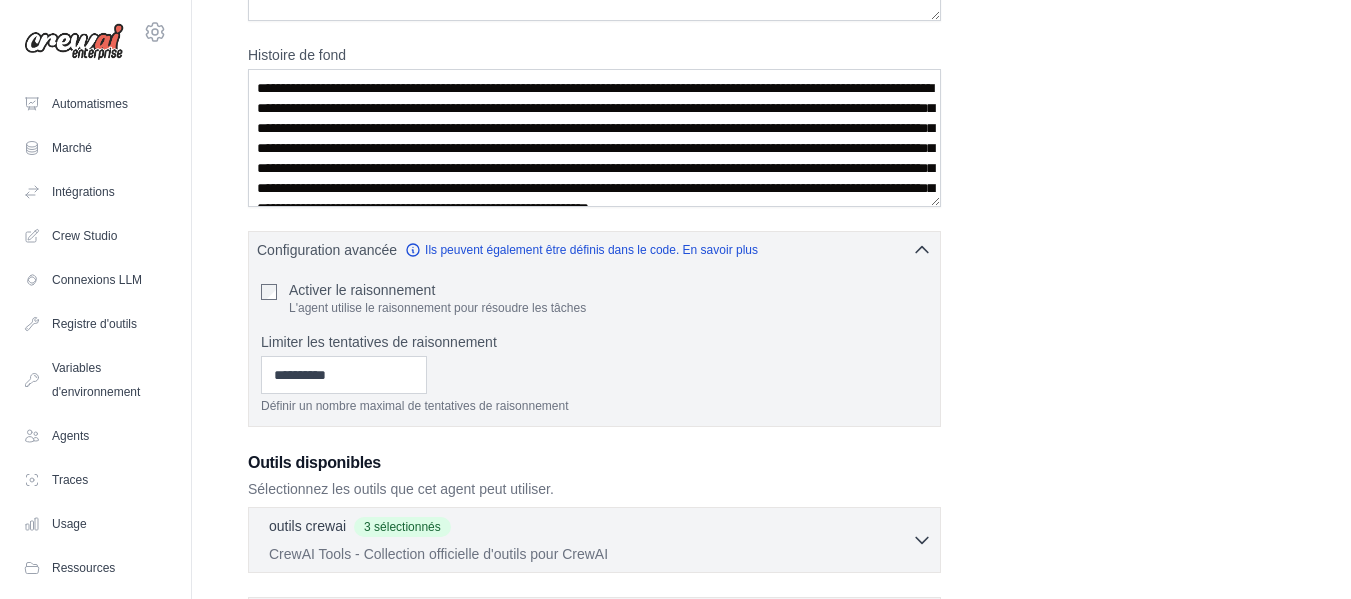 click on "**********" at bounding box center [771, 290] 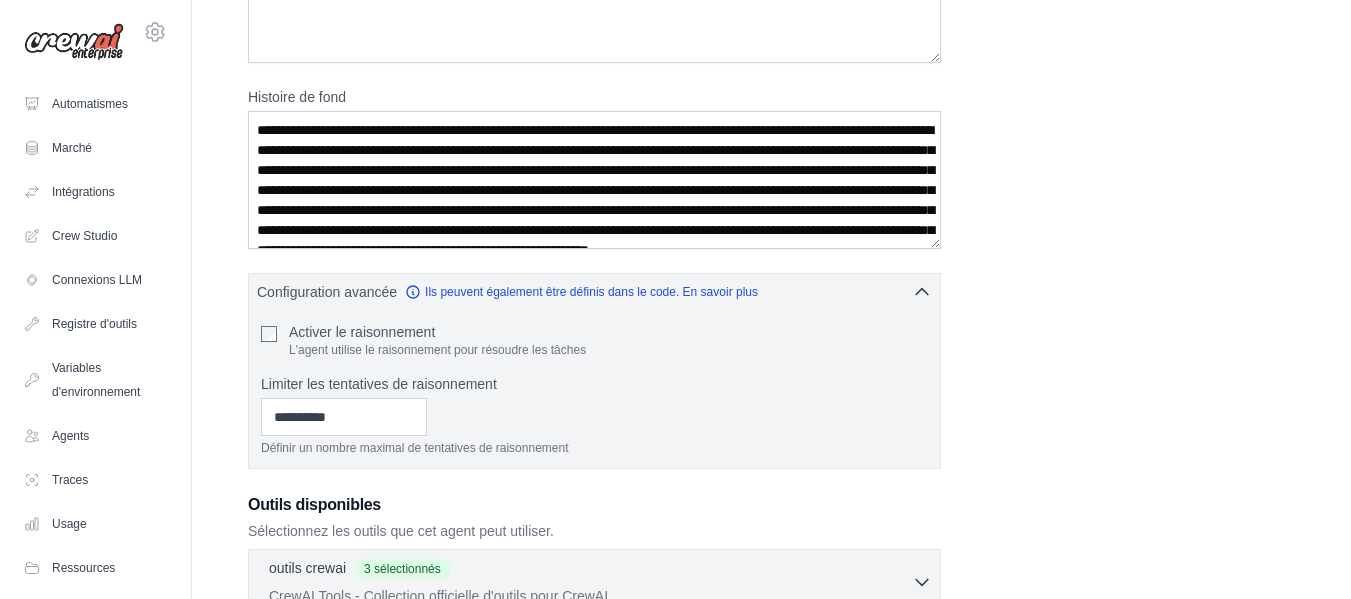 scroll, scrollTop: 198, scrollLeft: 0, axis: vertical 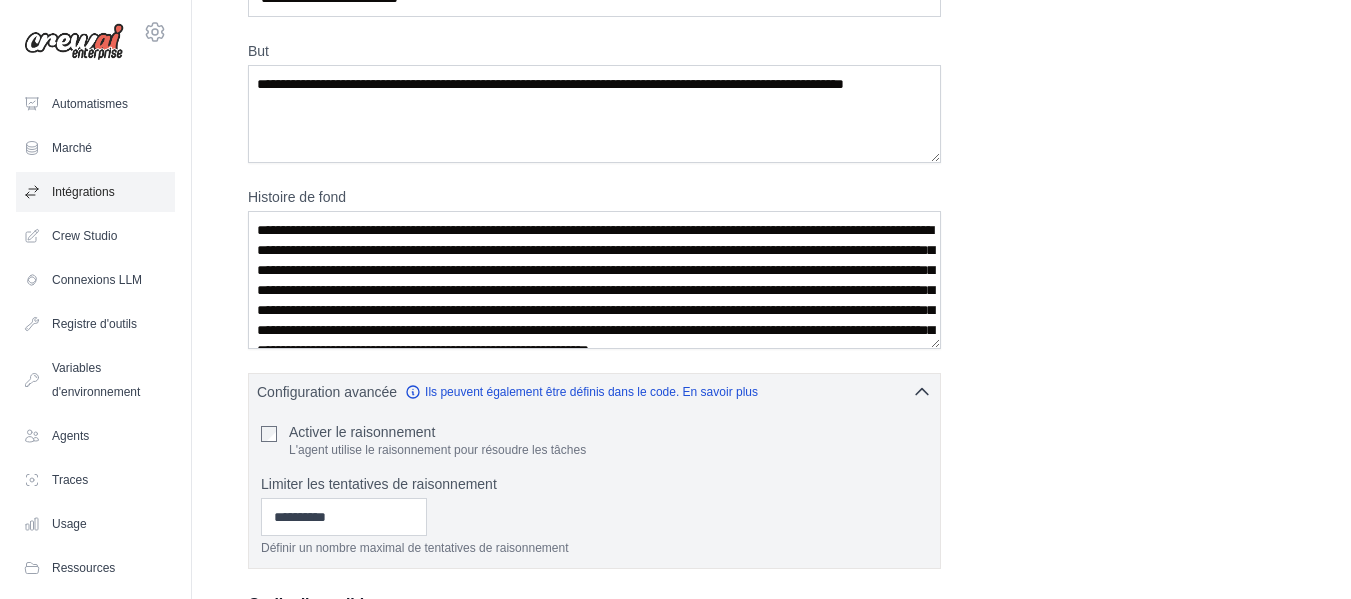 click on "Intégrations" at bounding box center [83, 192] 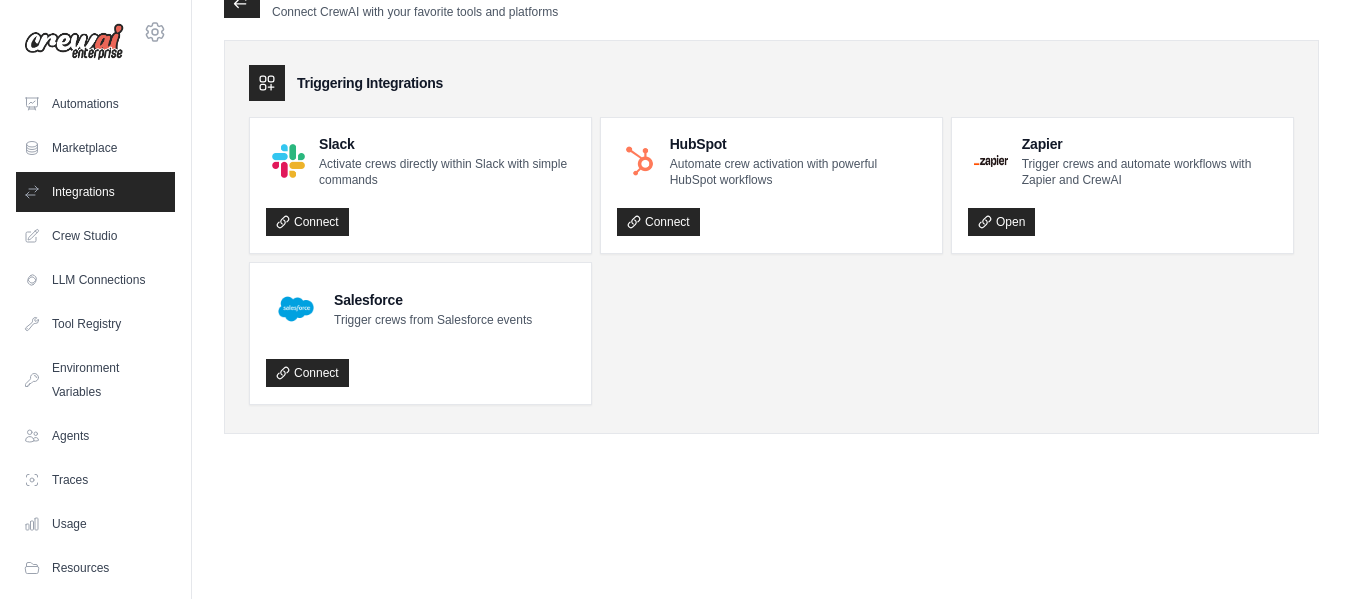 scroll, scrollTop: 0, scrollLeft: 0, axis: both 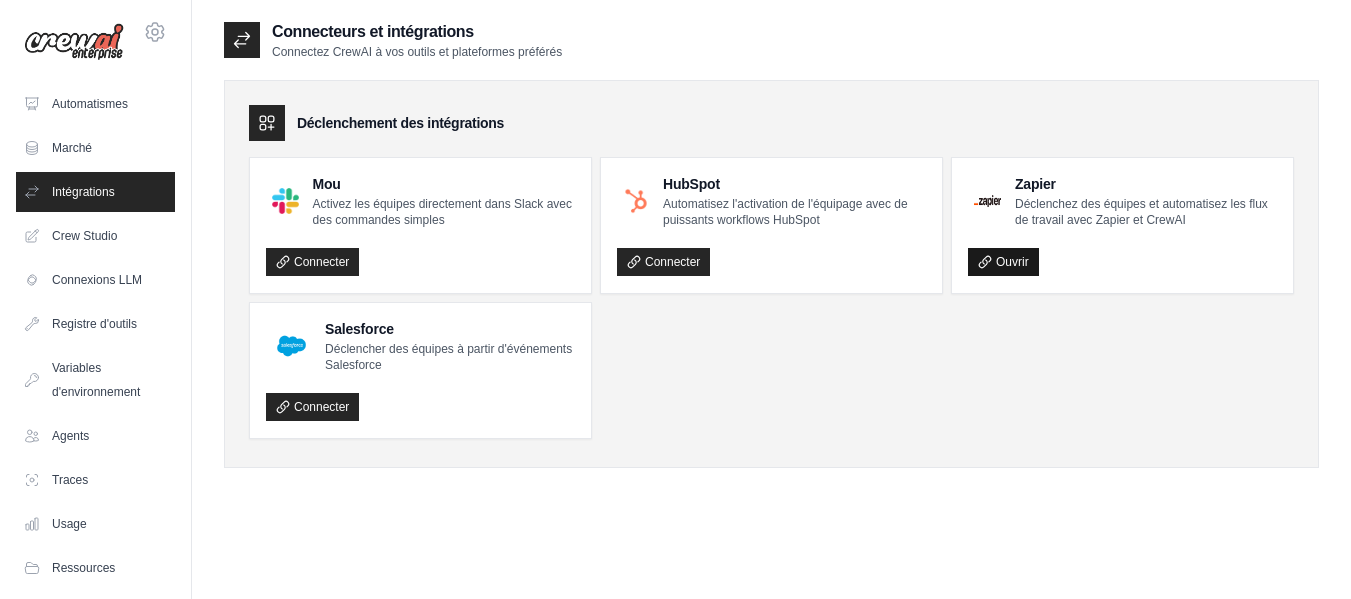 click on "Ouvrir" at bounding box center (1012, 262) 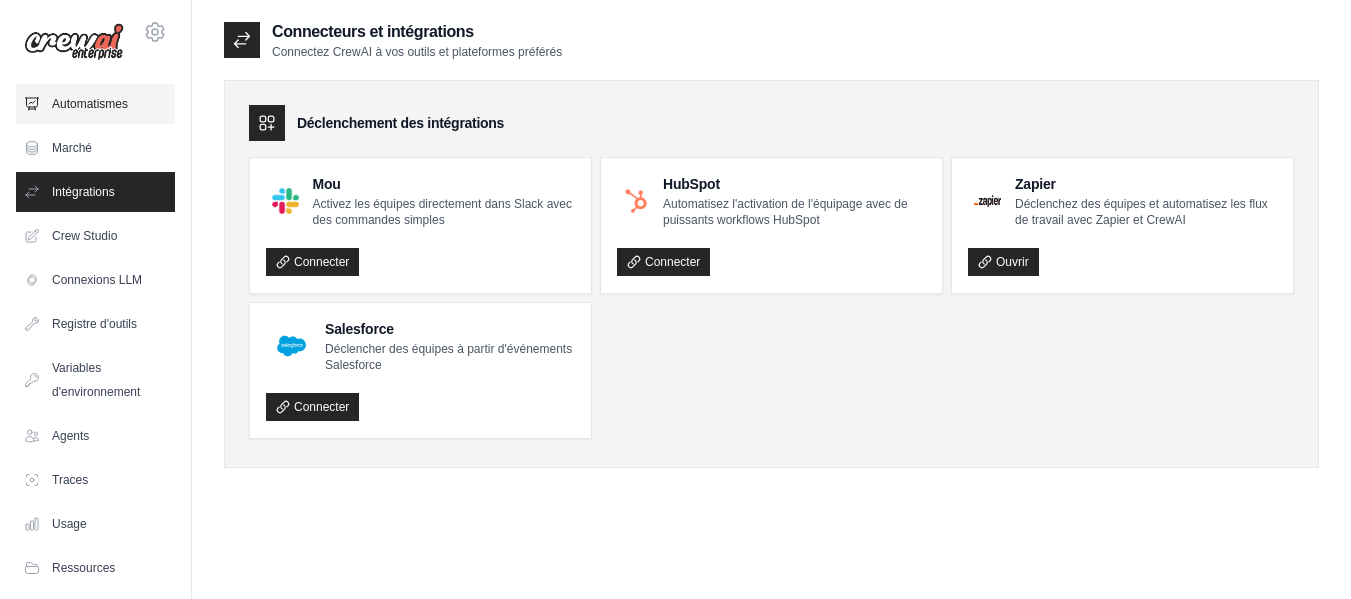 click on "Automatismes" at bounding box center (90, 104) 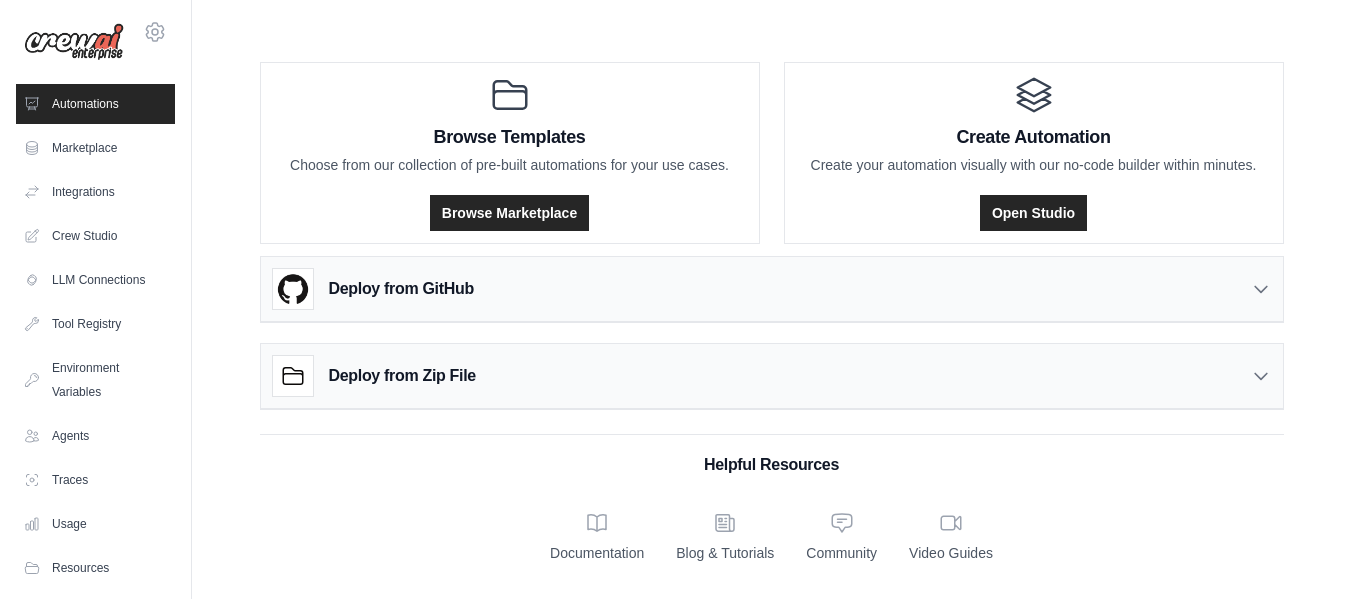 scroll, scrollTop: 0, scrollLeft: 0, axis: both 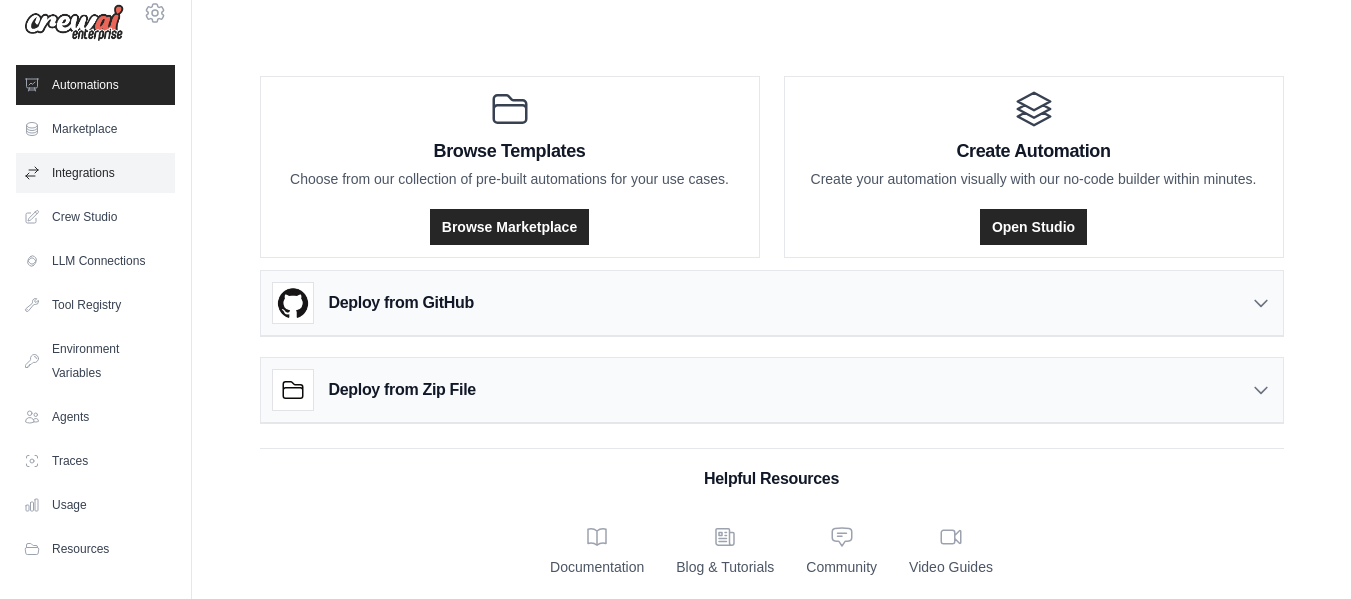 click on "Integrations" at bounding box center (95, 173) 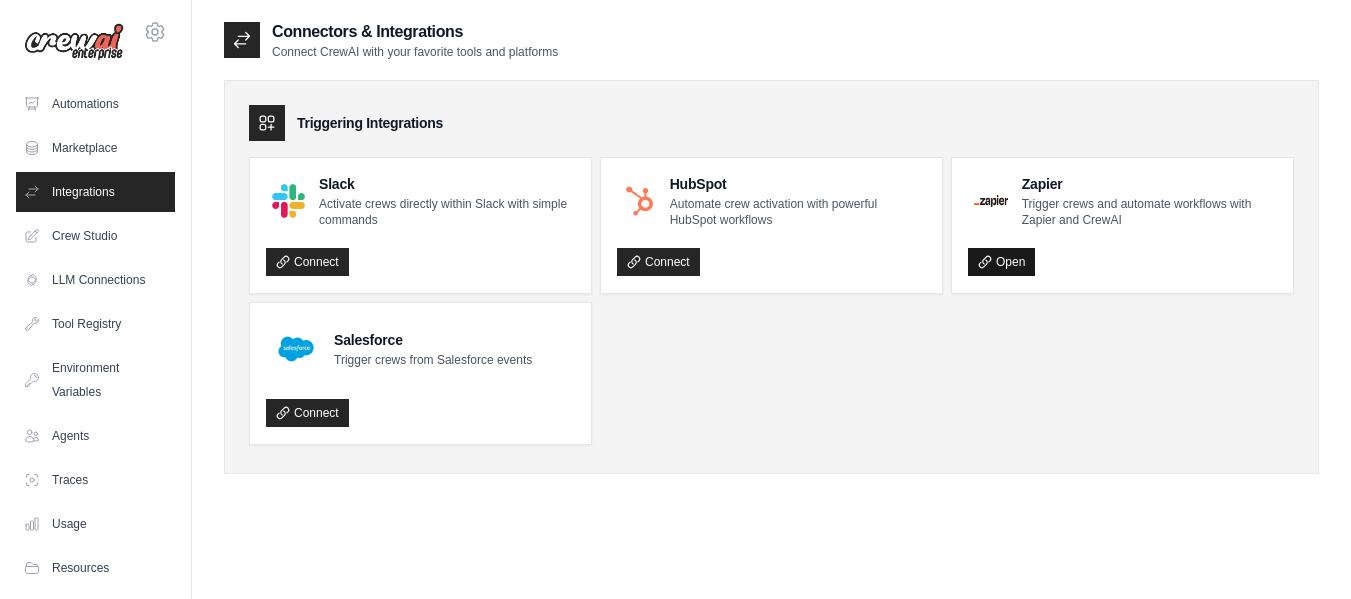 click on "Open" at bounding box center (1001, 262) 